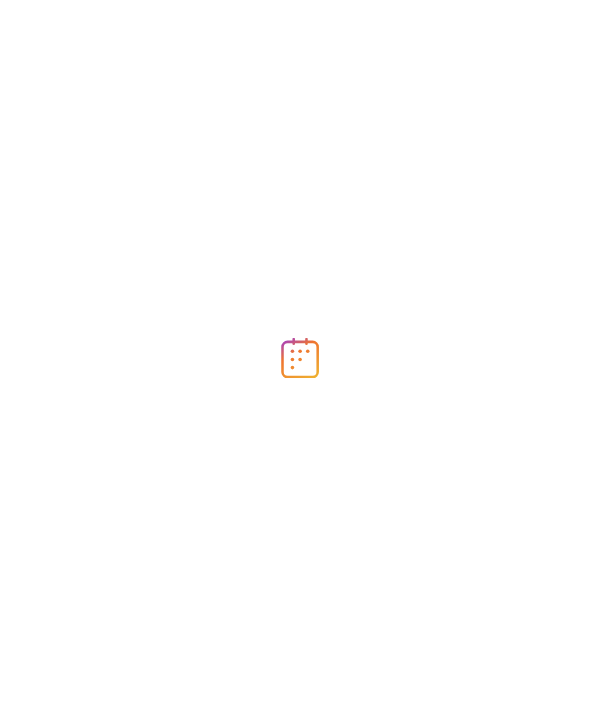 scroll, scrollTop: 0, scrollLeft: 0, axis: both 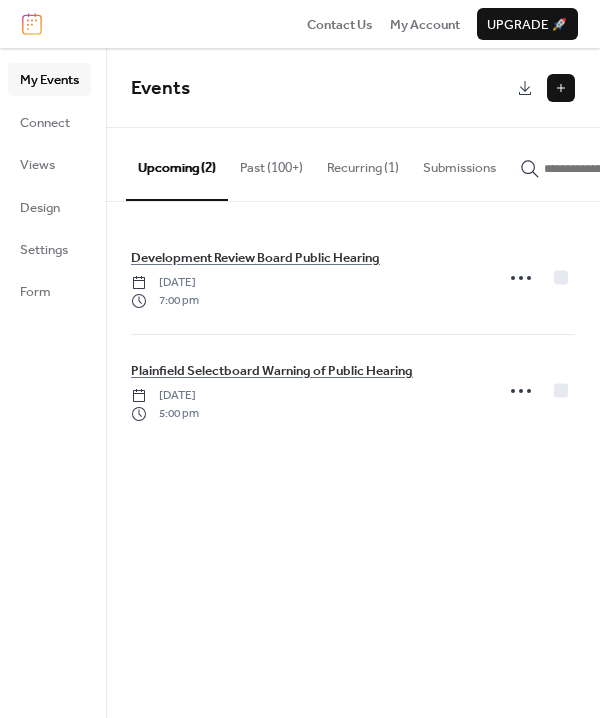 click at bounding box center (561, 88) 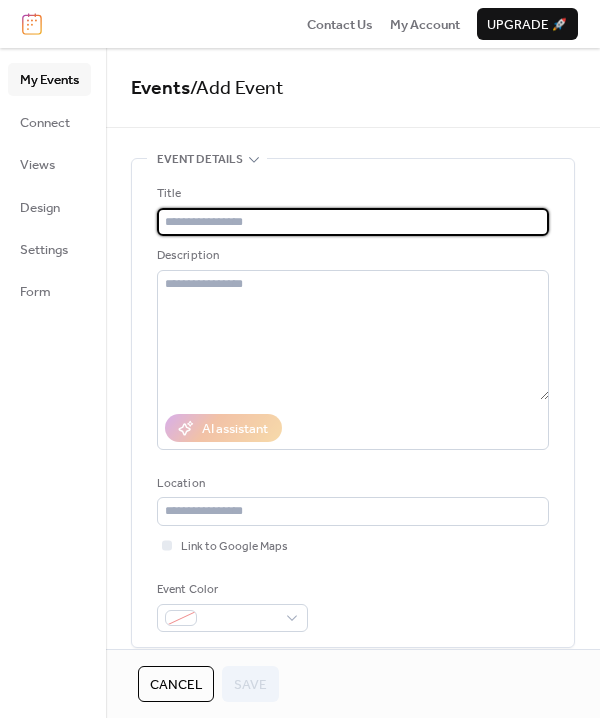 paste on "**********" 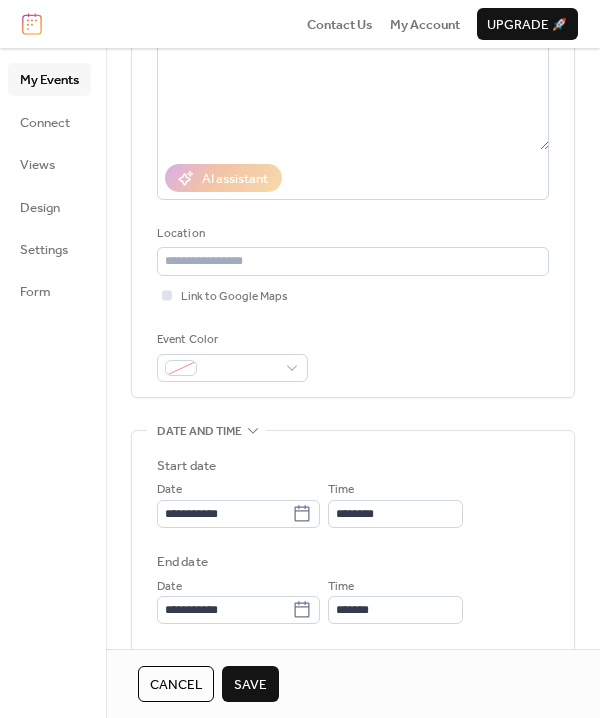 scroll, scrollTop: 300, scrollLeft: 0, axis: vertical 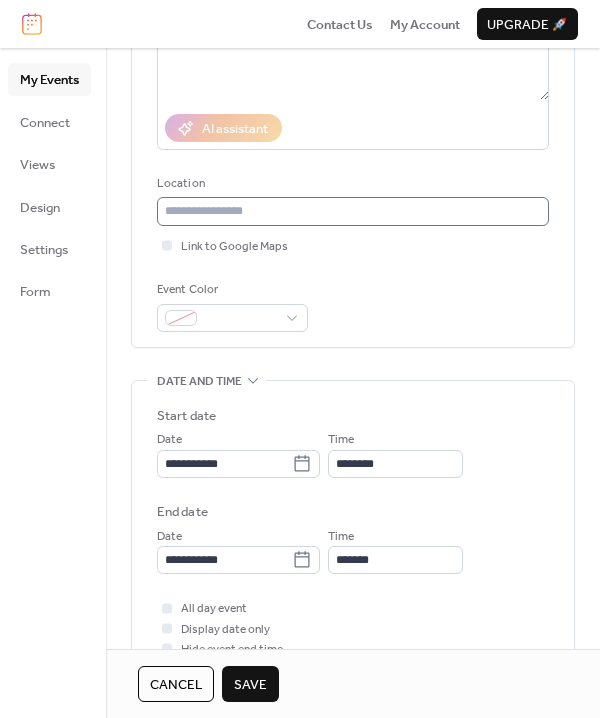 type on "**********" 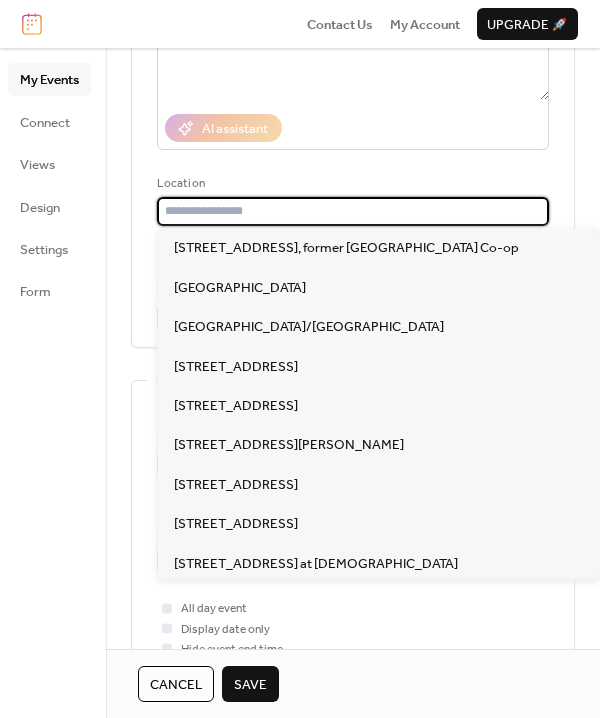 click at bounding box center [353, 211] 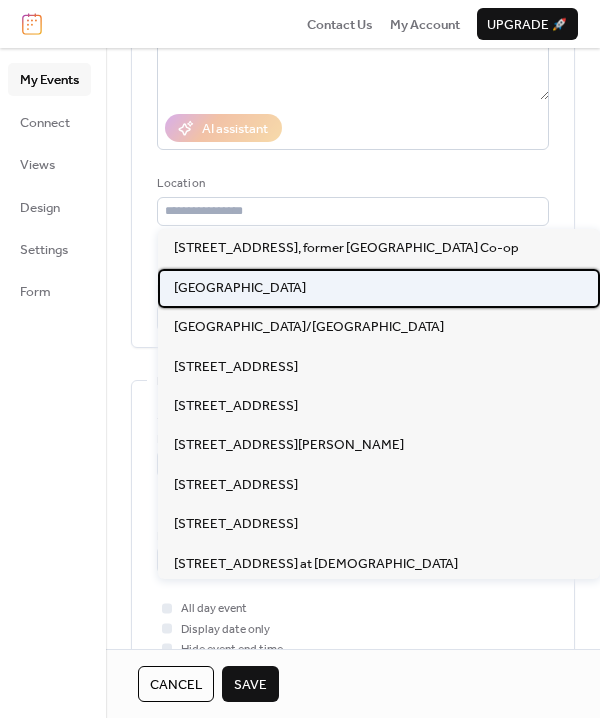 click on "[GEOGRAPHIC_DATA]" at bounding box center [240, 288] 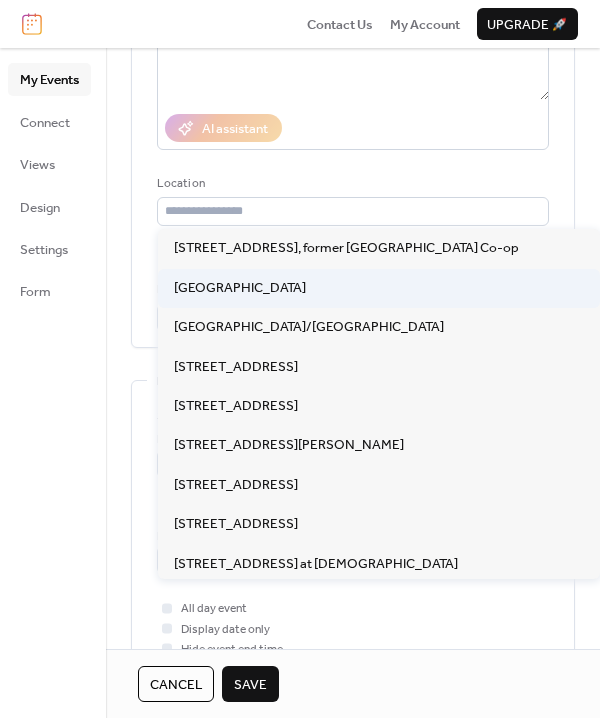 type on "**********" 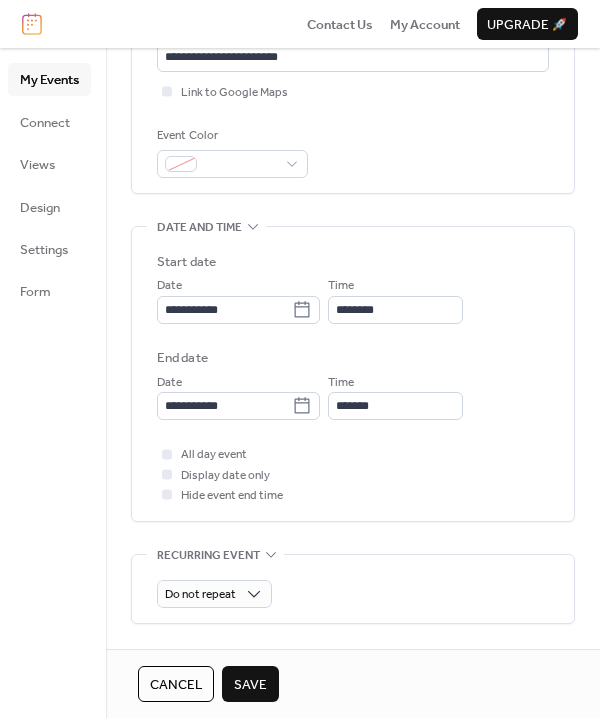 scroll, scrollTop: 500, scrollLeft: 0, axis: vertical 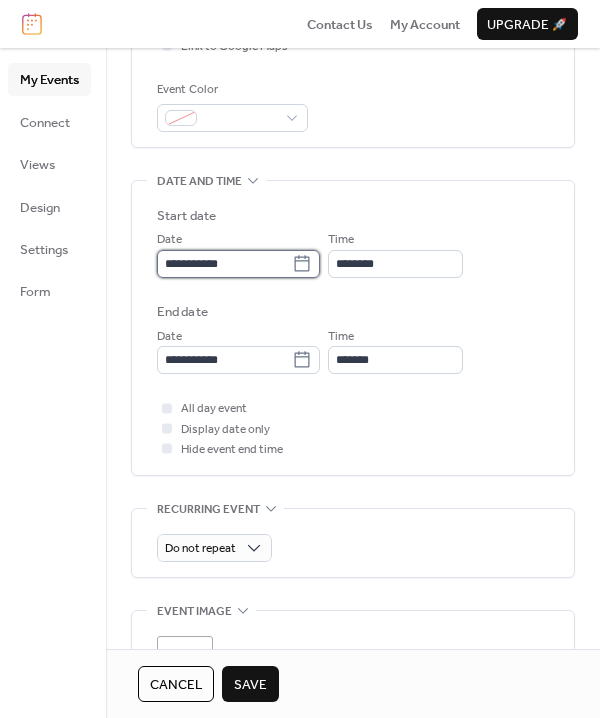 click on "**********" at bounding box center (224, 264) 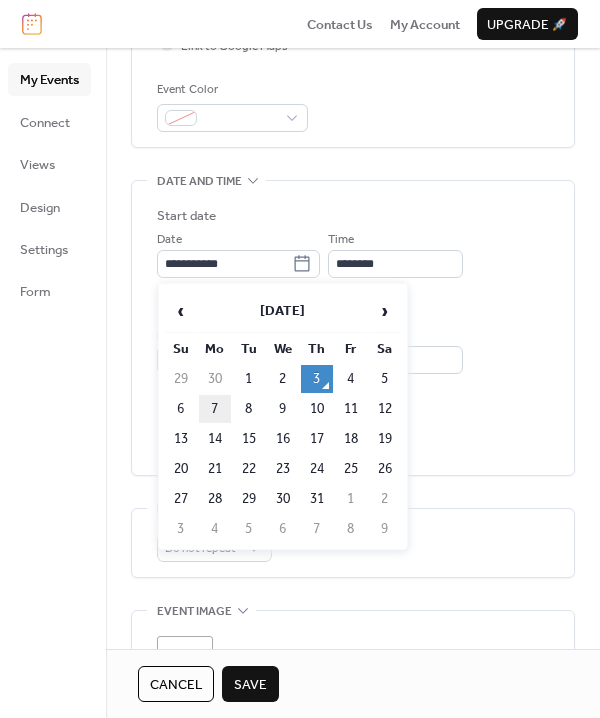 click on "7" at bounding box center (215, 409) 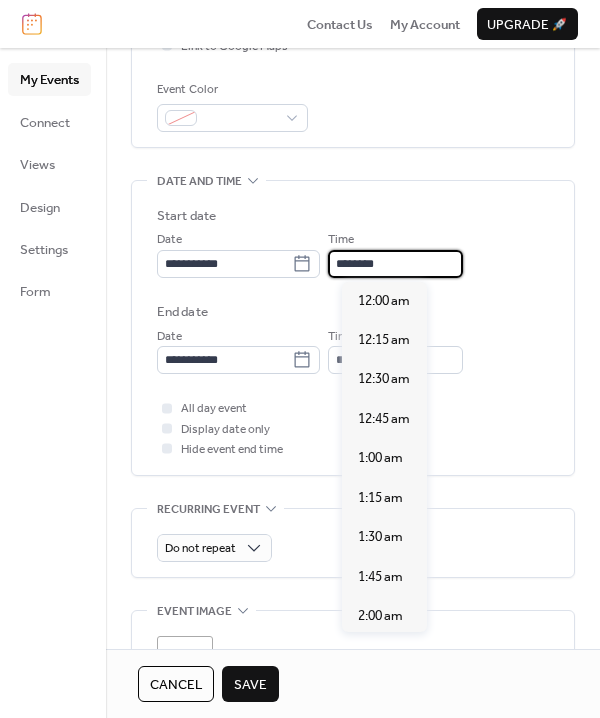 click on "********" at bounding box center (395, 264) 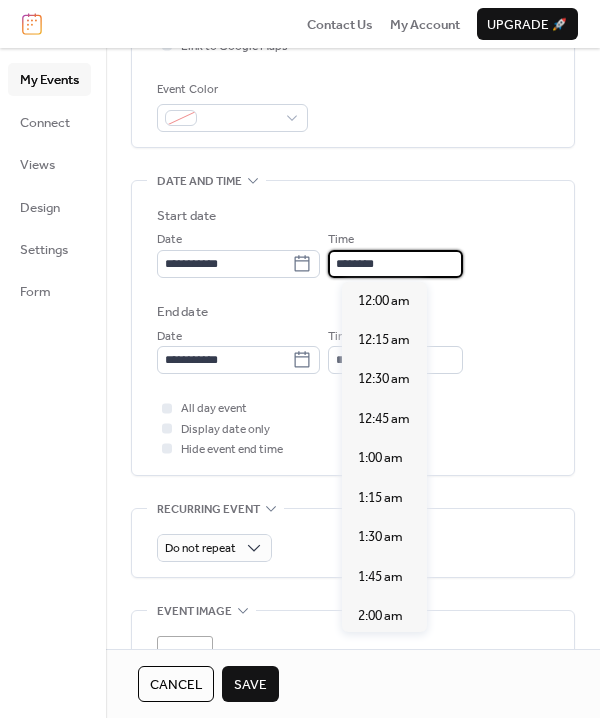 scroll, scrollTop: 1913, scrollLeft: 0, axis: vertical 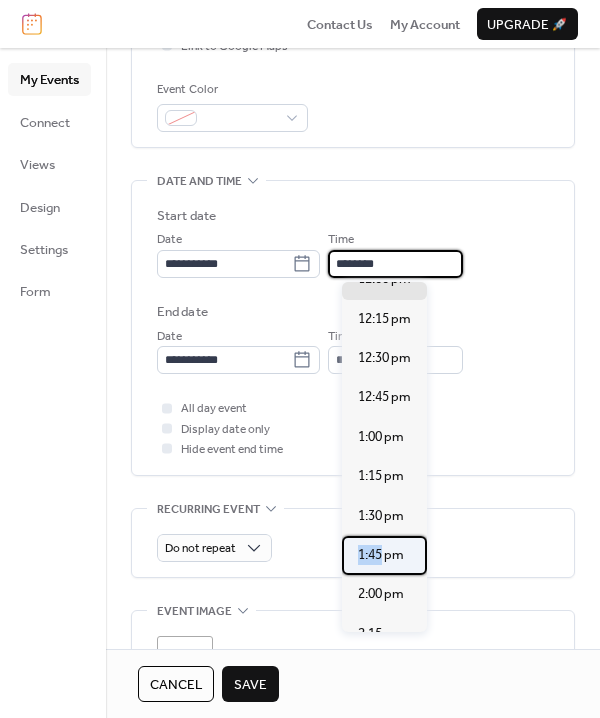 click on "1:45 pm" at bounding box center (384, 555) 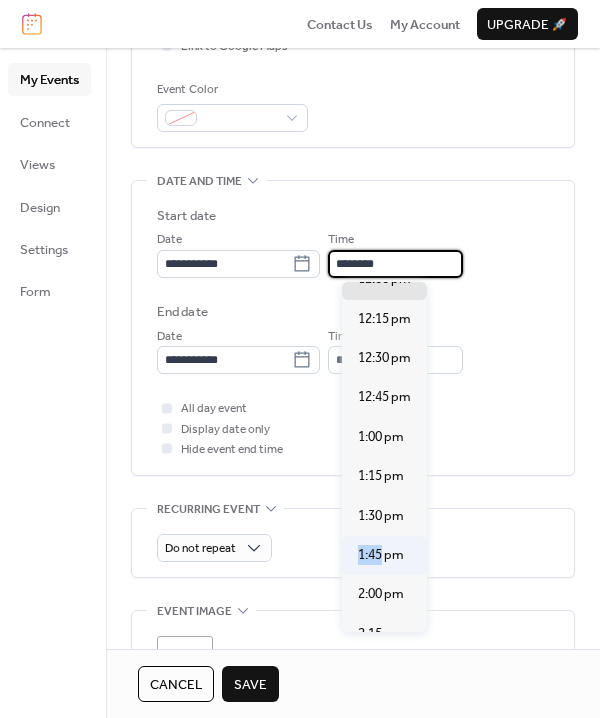 type on "*******" 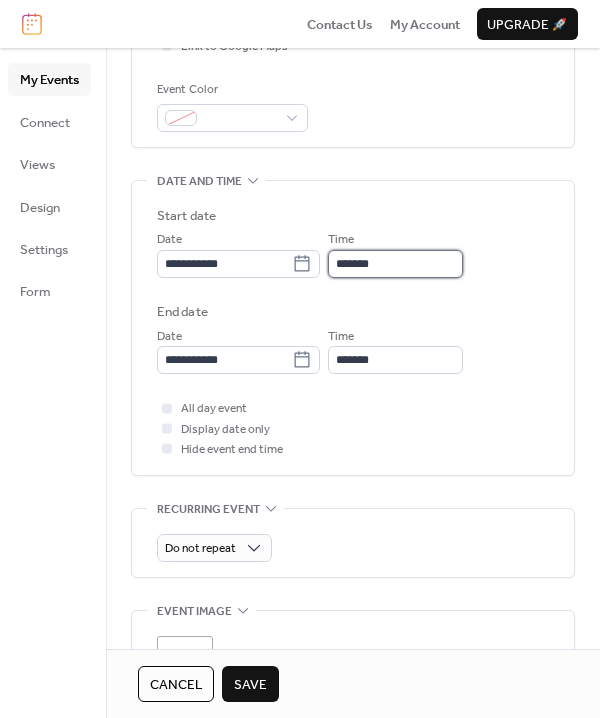 click on "*******" at bounding box center [395, 264] 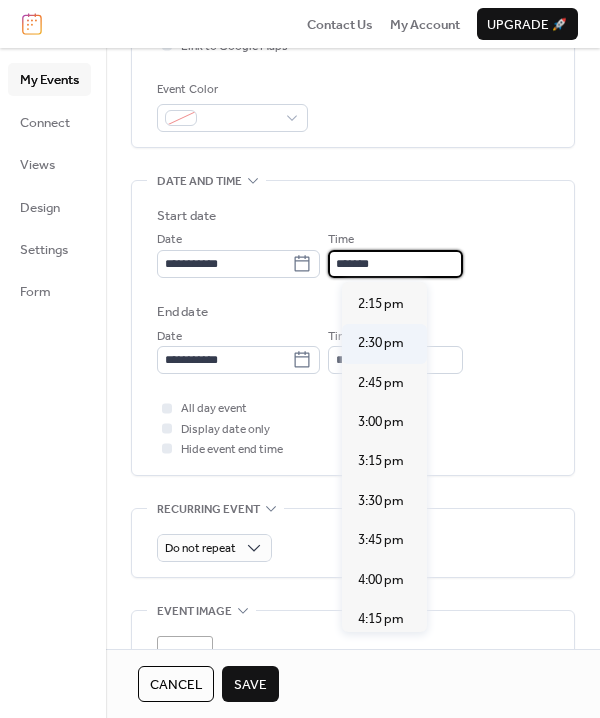 scroll, scrollTop: 2193, scrollLeft: 0, axis: vertical 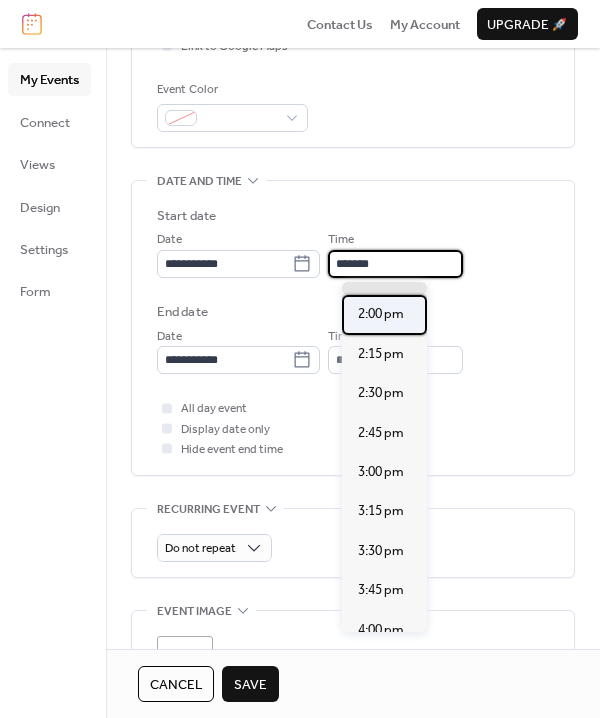 click on "2:00 pm" at bounding box center [381, 314] 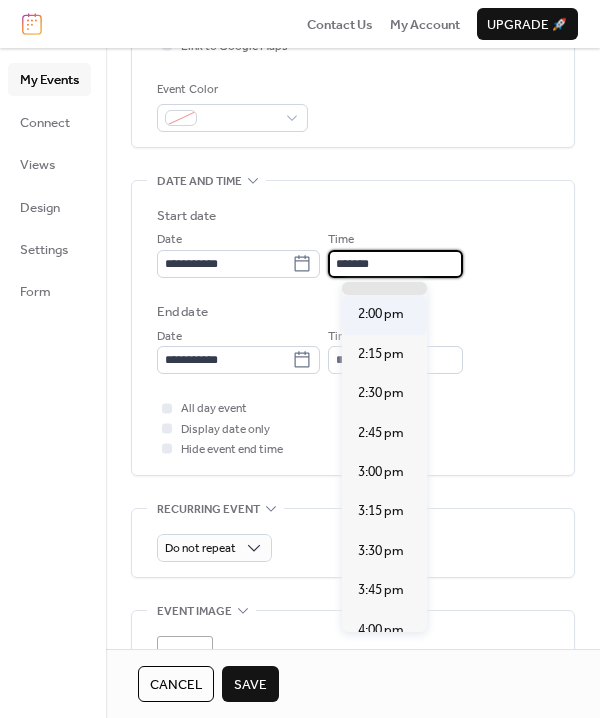 type on "*******" 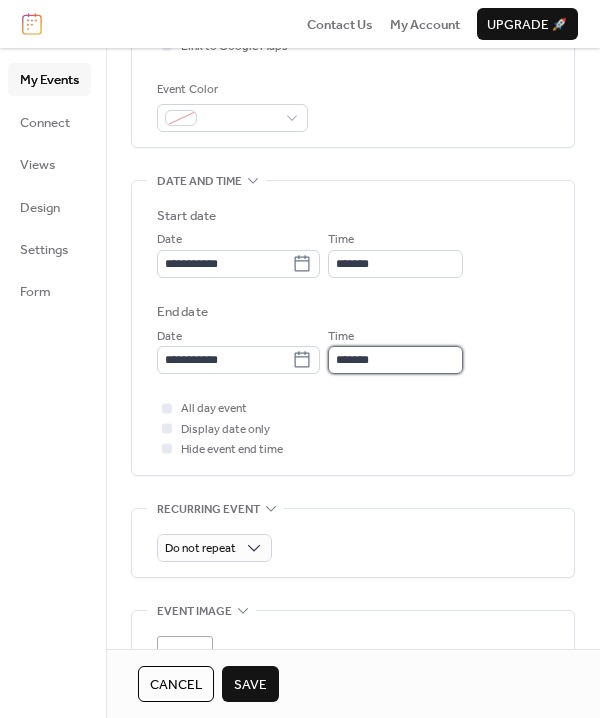 click on "*******" at bounding box center [395, 360] 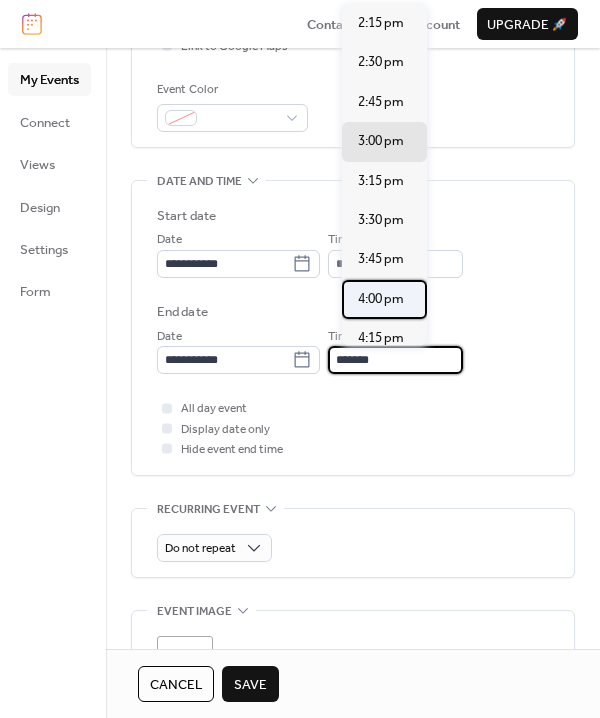 click on "4:00 pm" at bounding box center [381, 299] 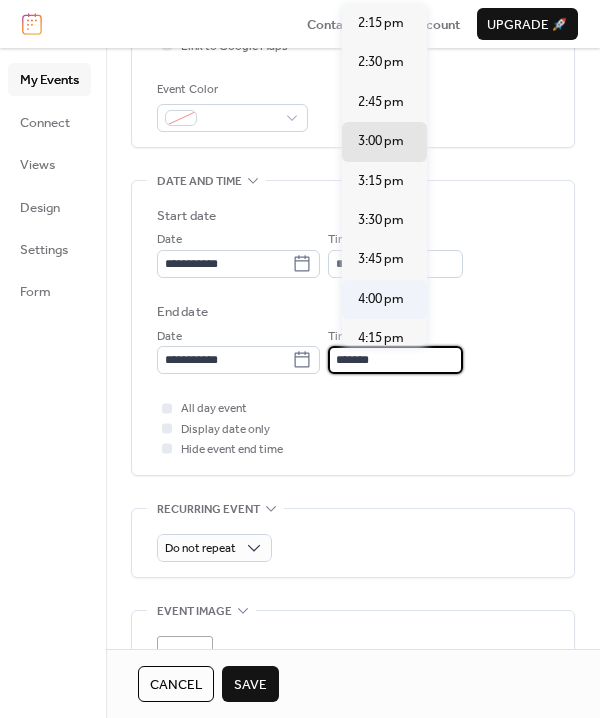 type on "*******" 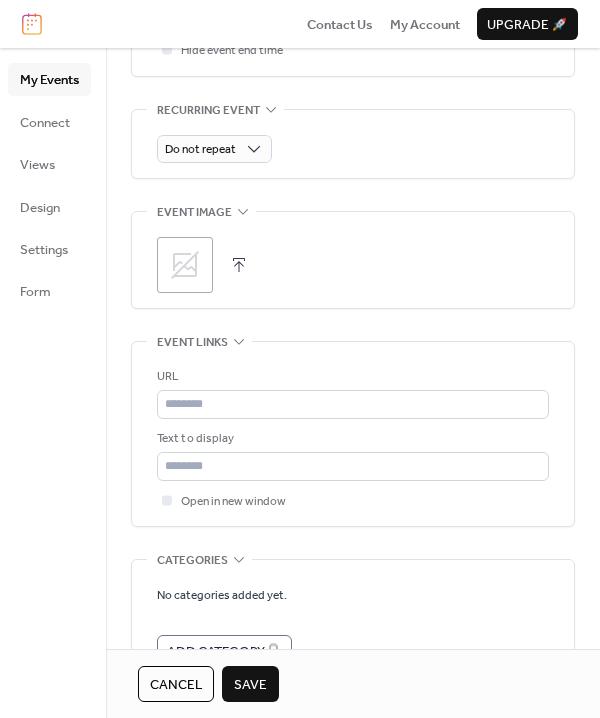 scroll, scrollTop: 1000, scrollLeft: 0, axis: vertical 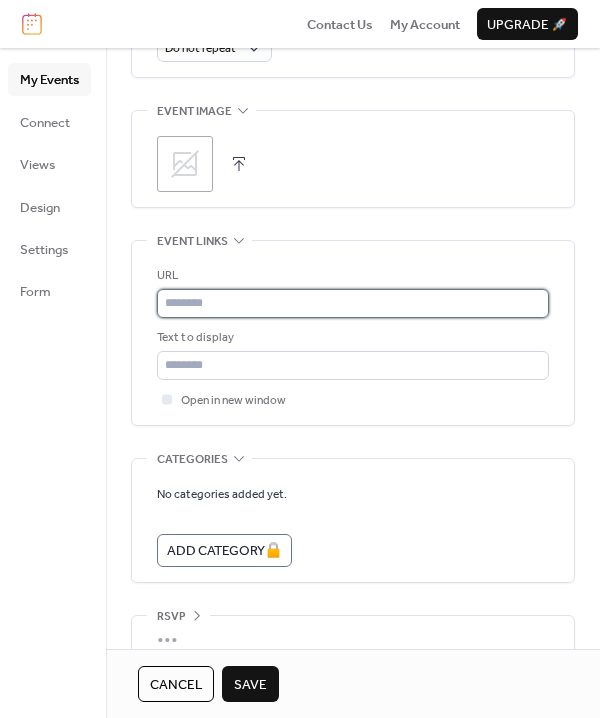click at bounding box center (353, 303) 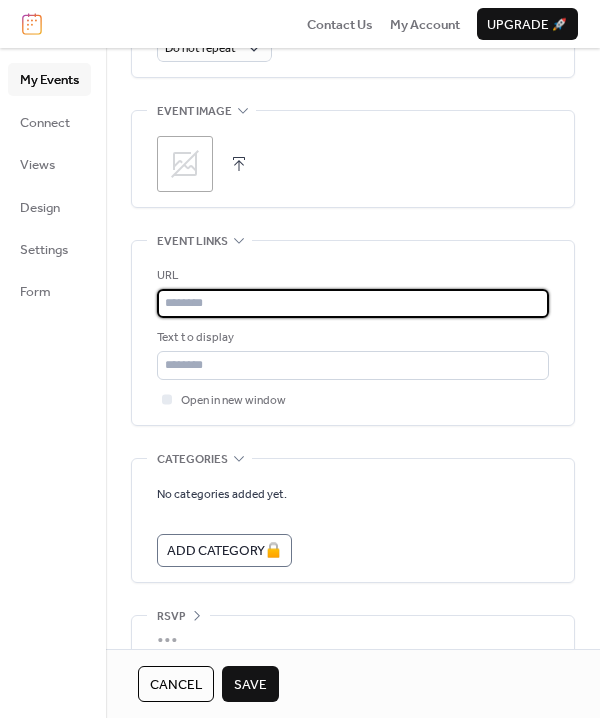 paste on "**********" 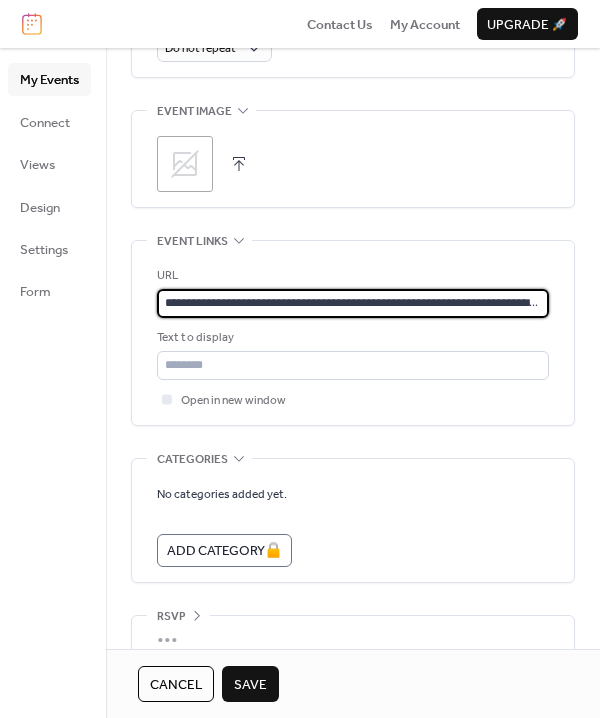 scroll, scrollTop: 0, scrollLeft: 143, axis: horizontal 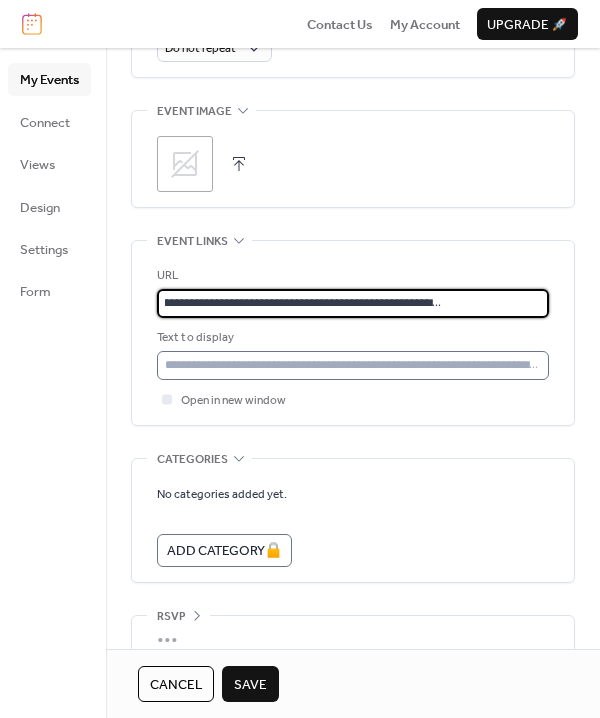 type on "**********" 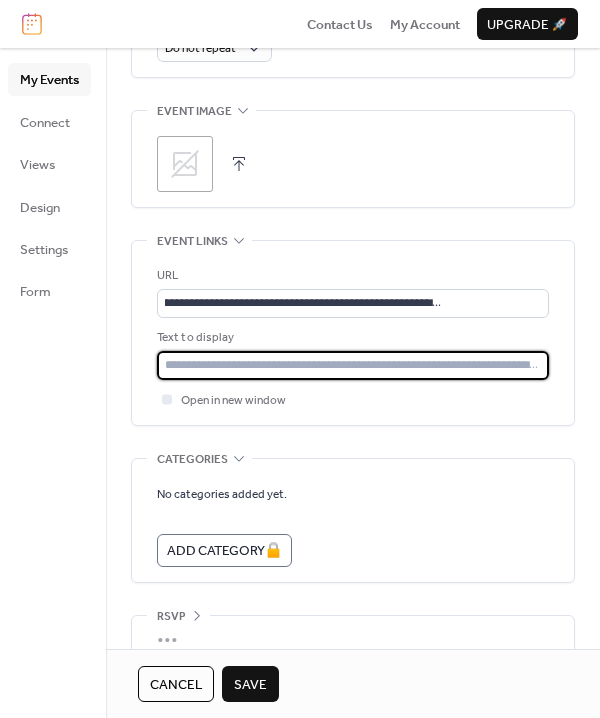 scroll, scrollTop: 0, scrollLeft: 0, axis: both 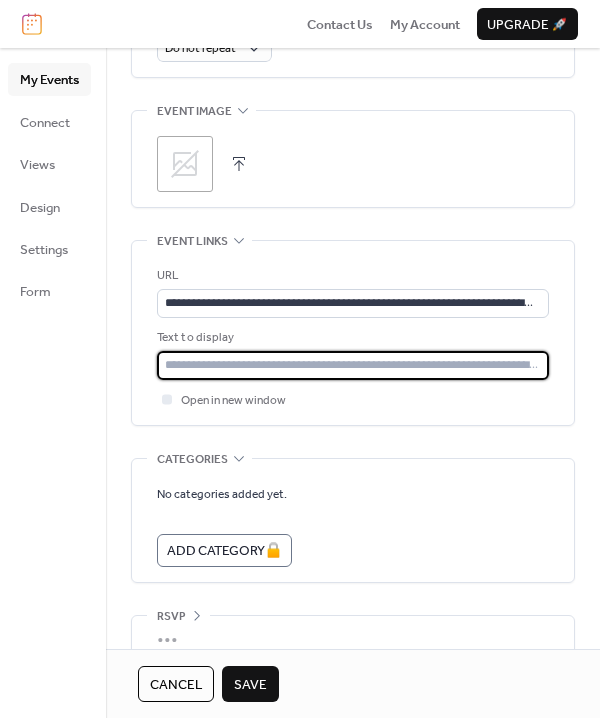 click at bounding box center [353, 365] 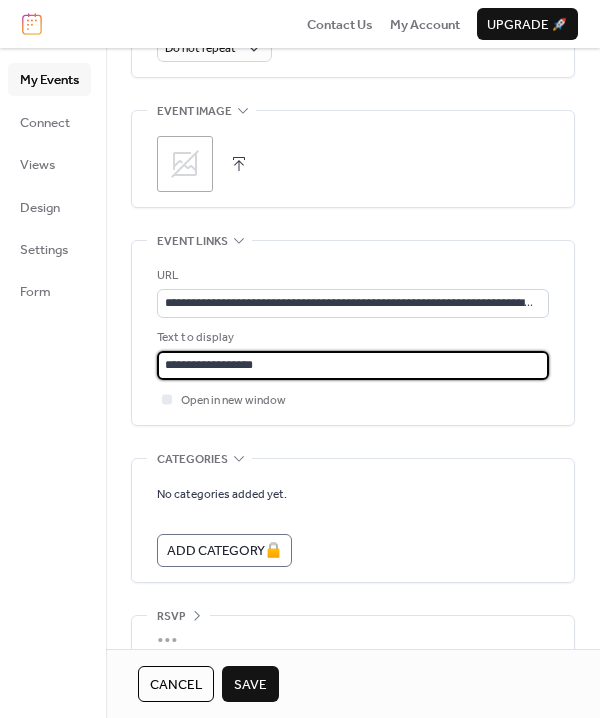 type on "**********" 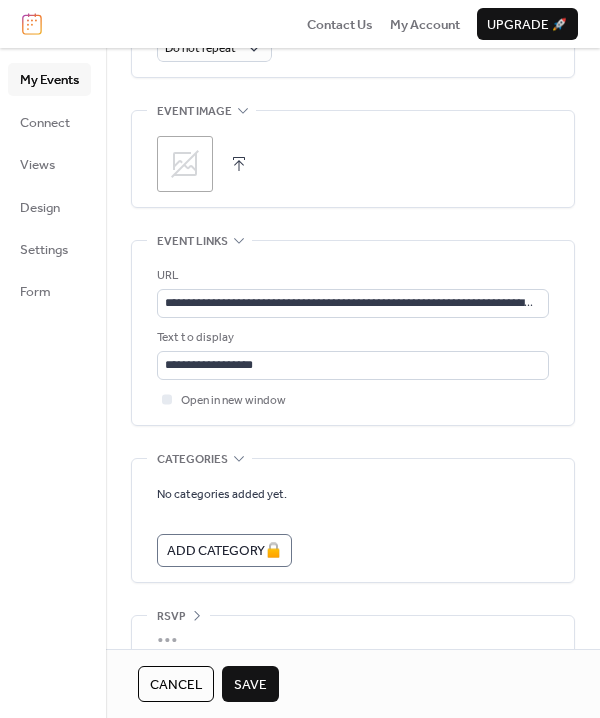 click on "Save" at bounding box center (250, 685) 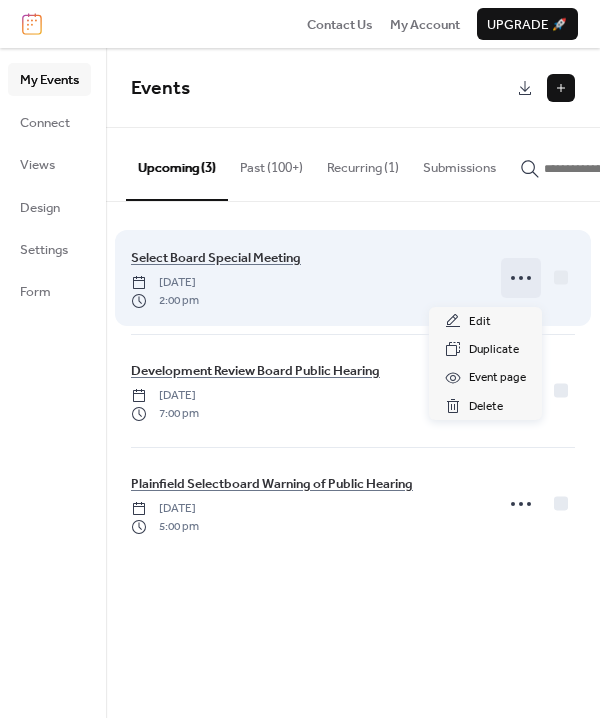 click 